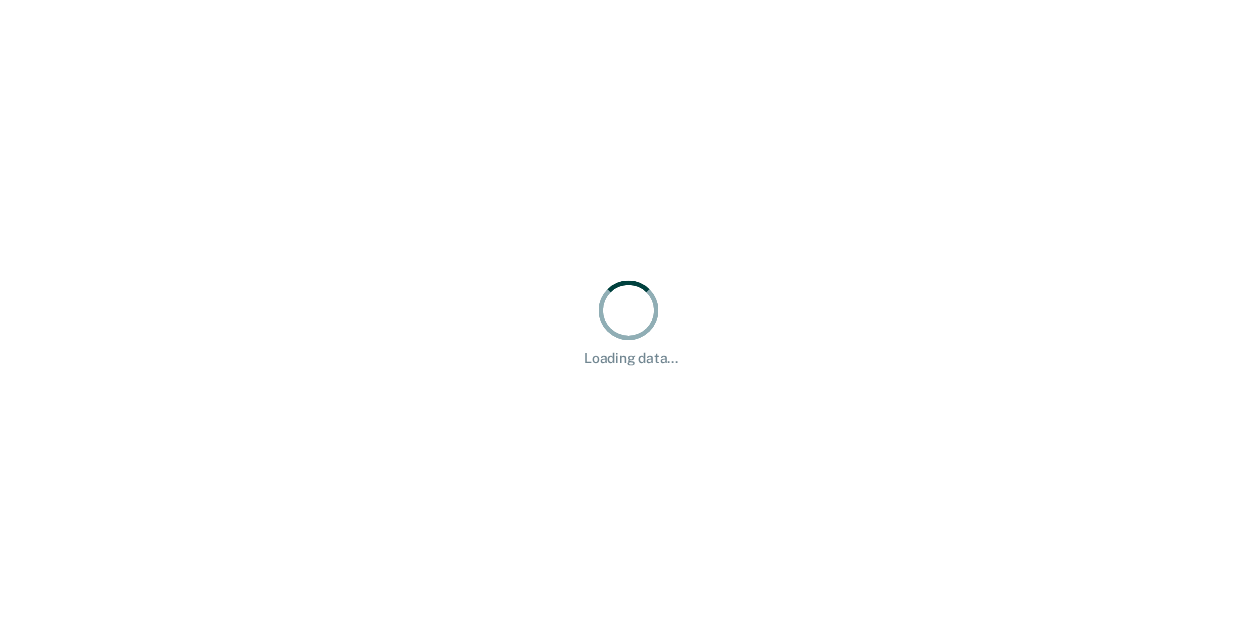 scroll, scrollTop: 0, scrollLeft: 0, axis: both 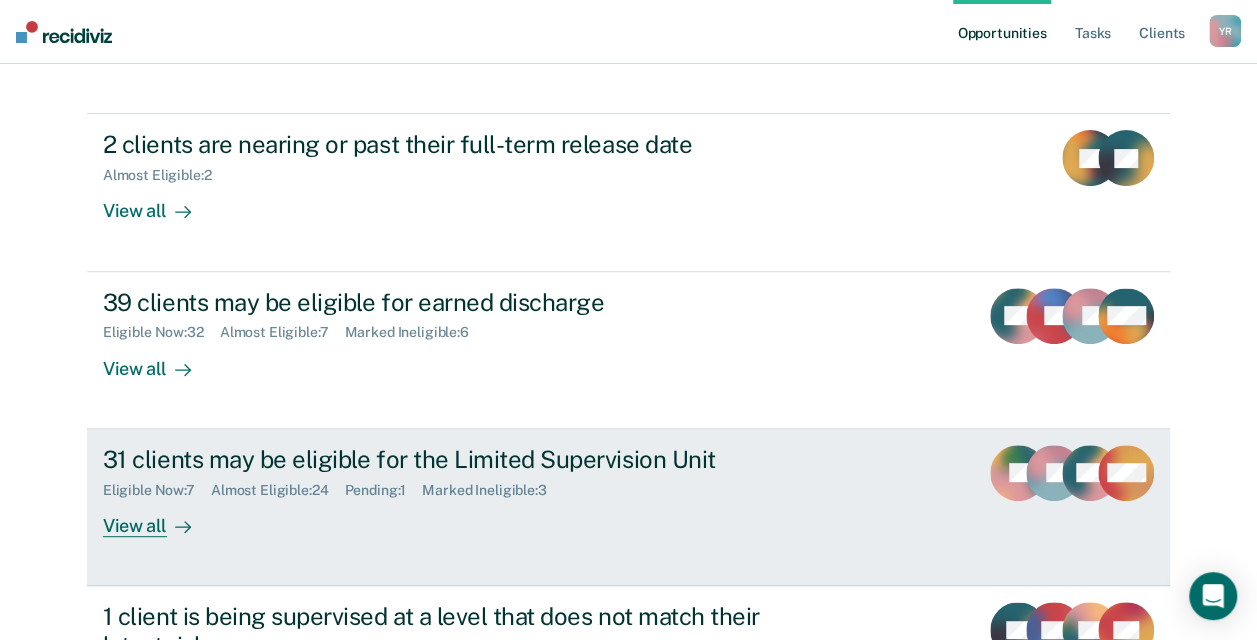 click on "View all" at bounding box center (159, 517) 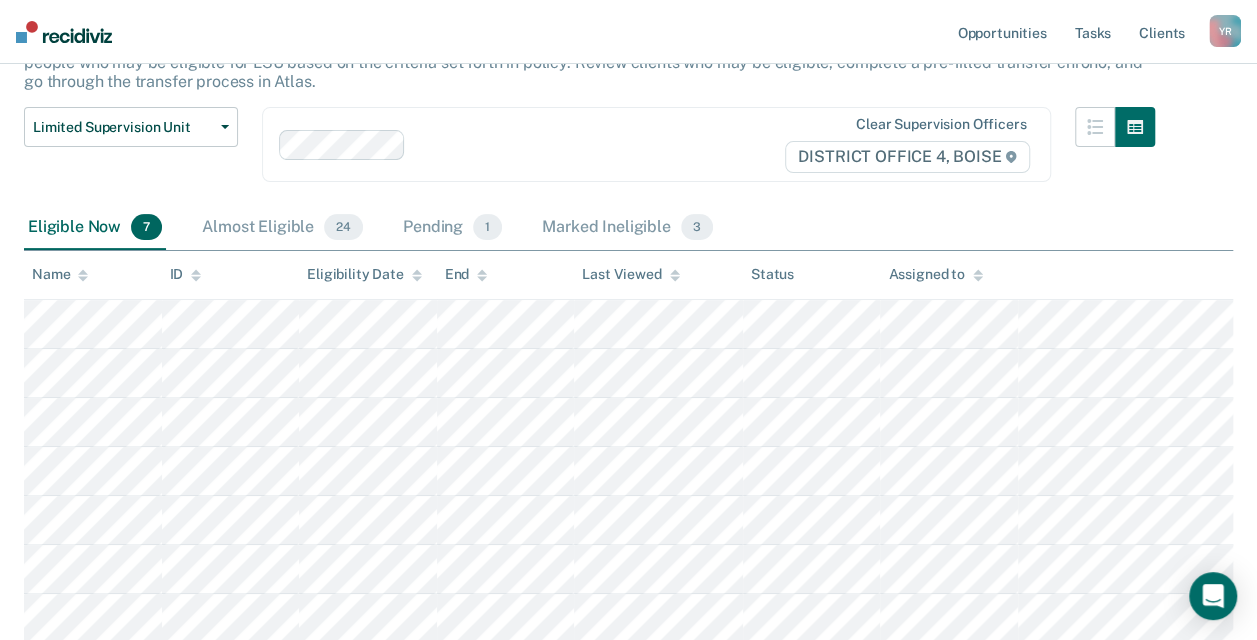 scroll, scrollTop: 306, scrollLeft: 0, axis: vertical 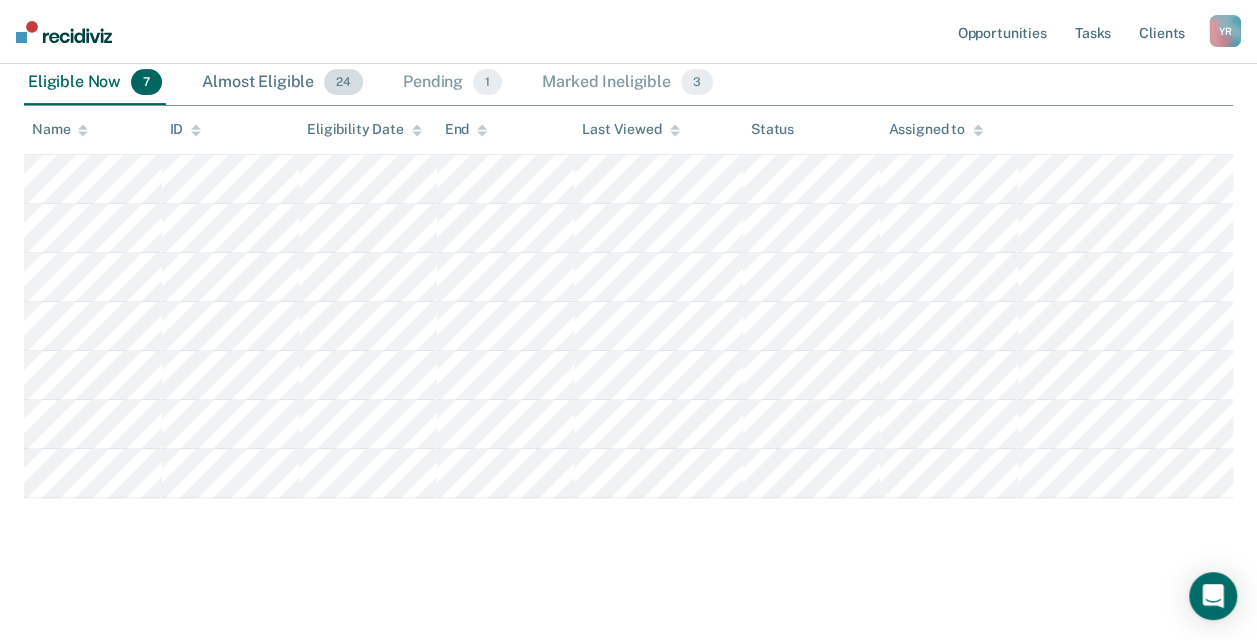 click on "Almost Eligible 24" at bounding box center [282, 83] 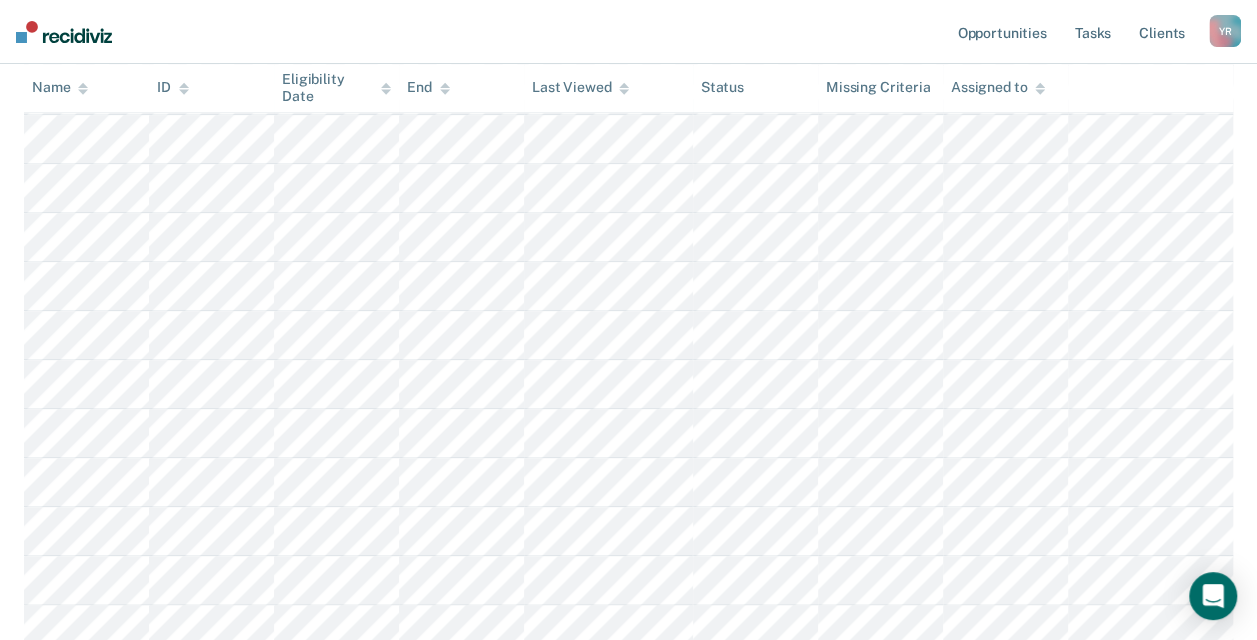 scroll, scrollTop: 845, scrollLeft: 0, axis: vertical 